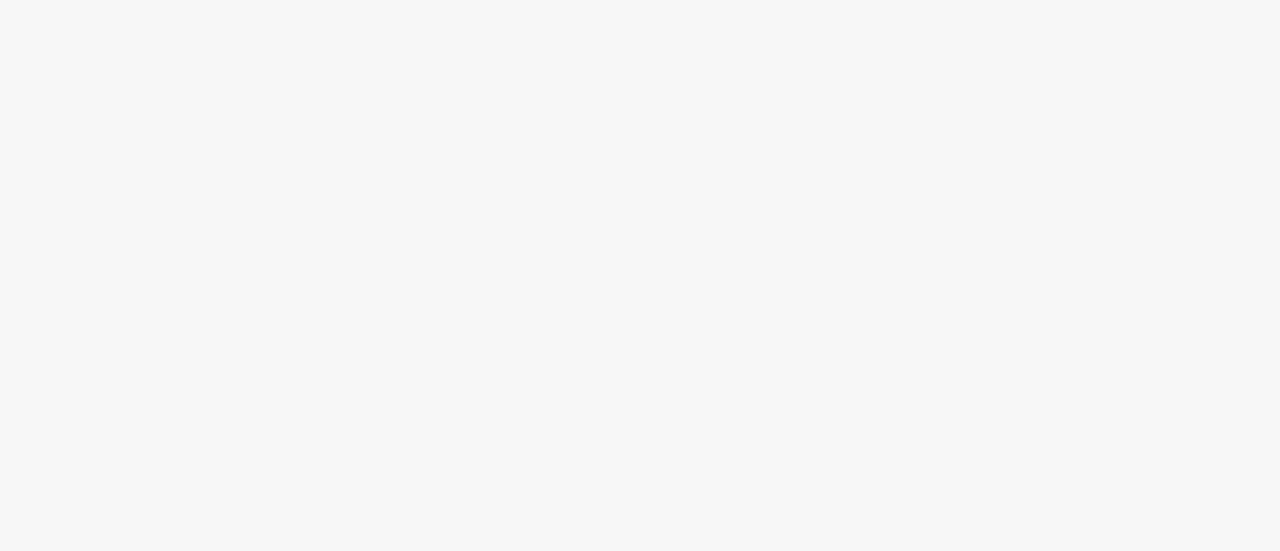 scroll, scrollTop: 0, scrollLeft: 0, axis: both 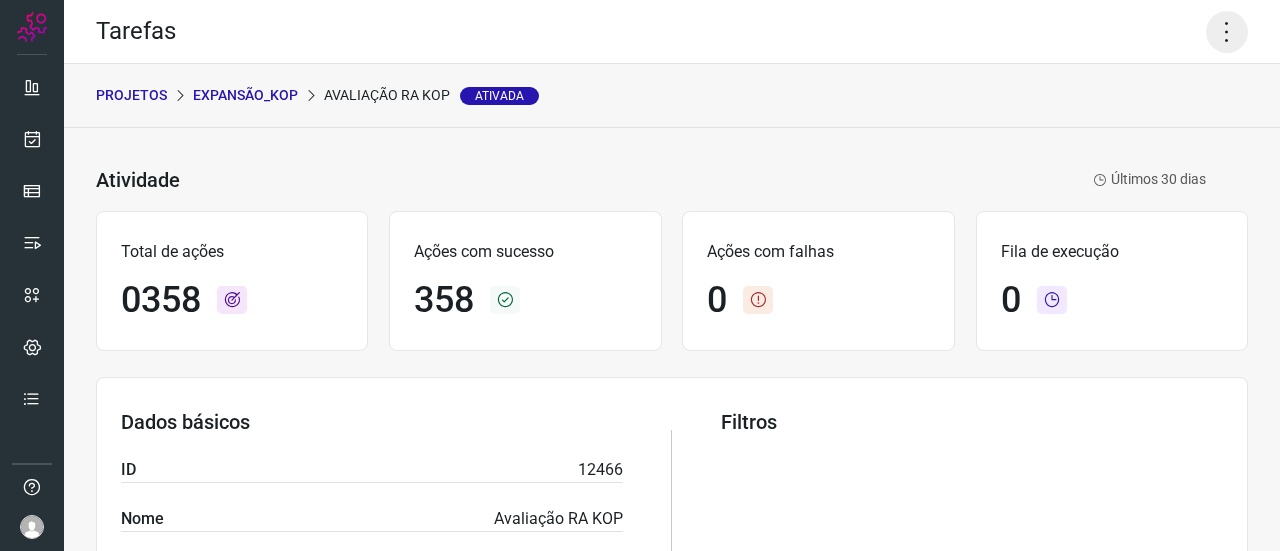 click 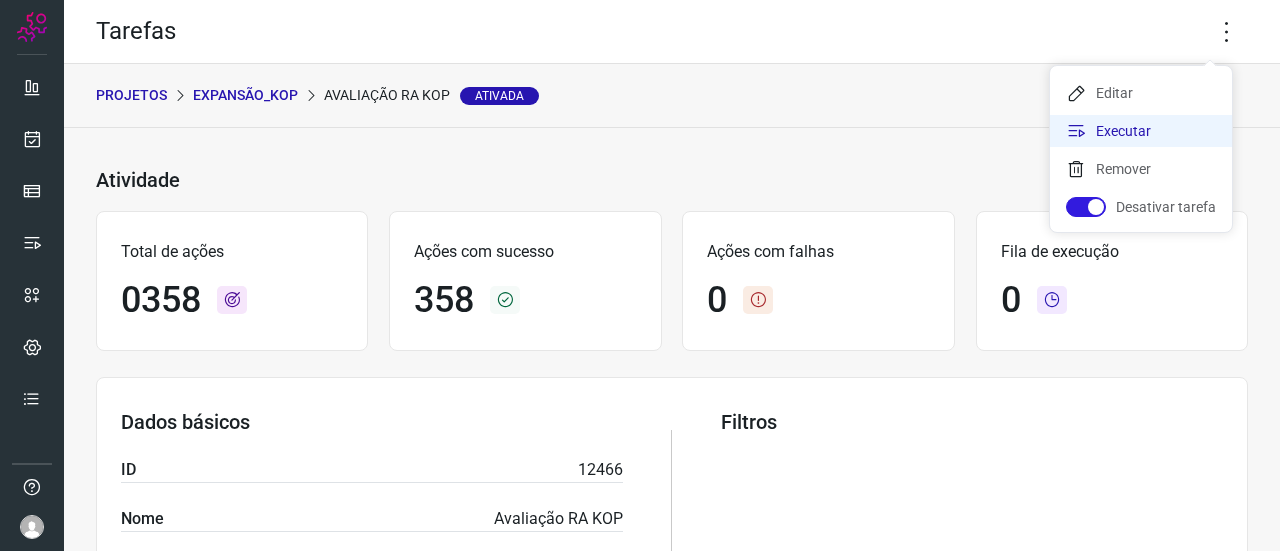 click on "Executar" 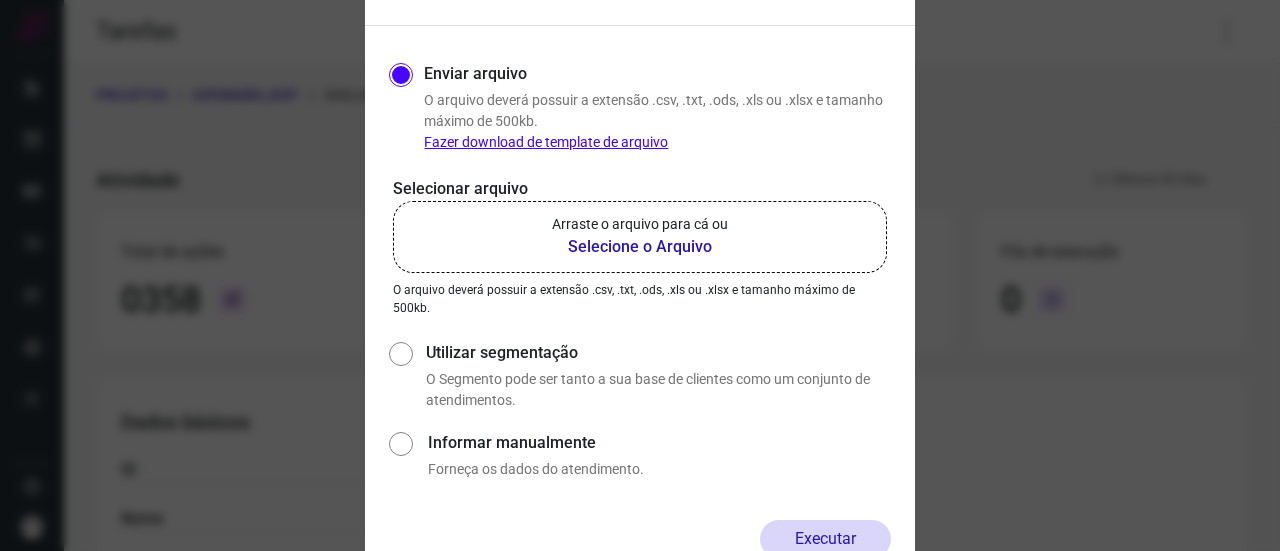 click on "Selecione o Arquivo" at bounding box center (640, 247) 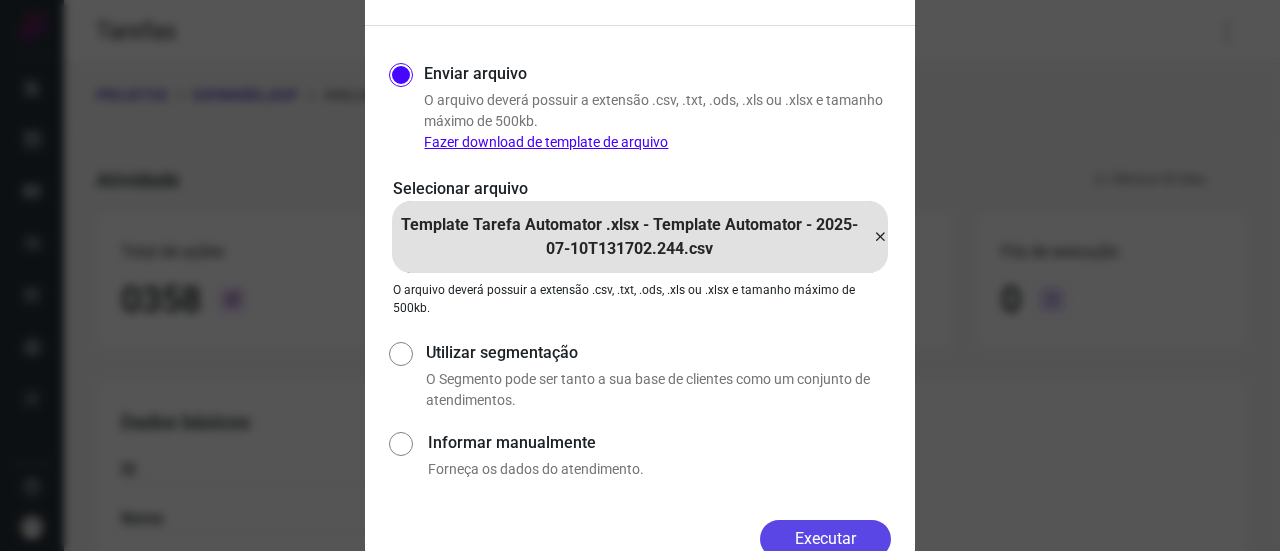 click on "Executar" at bounding box center (825, 539) 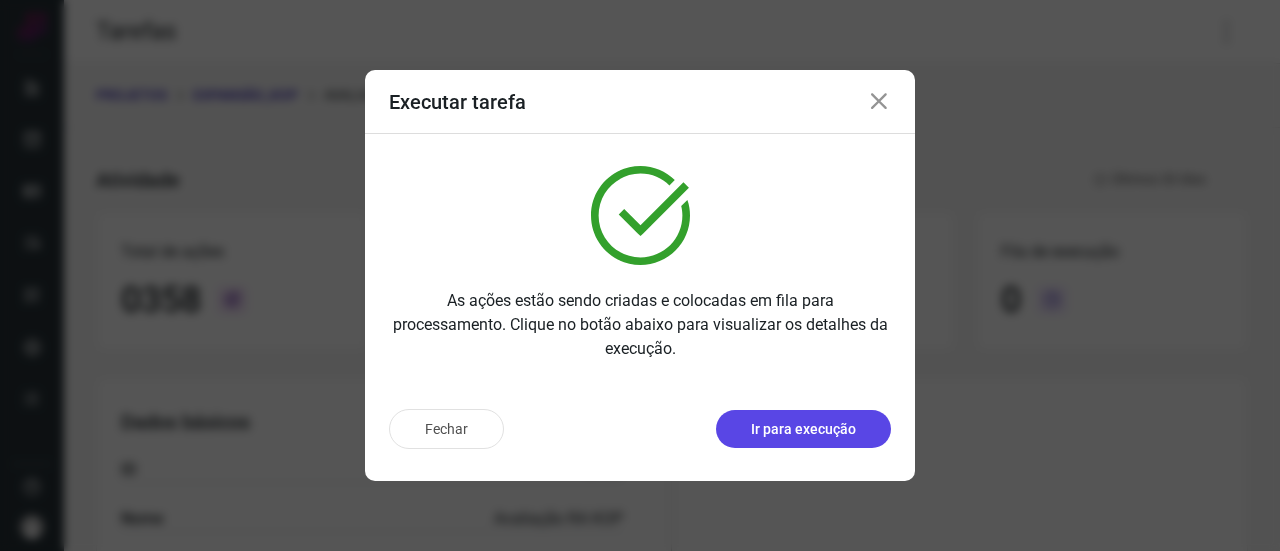 click on "Ir para execução" at bounding box center (803, 429) 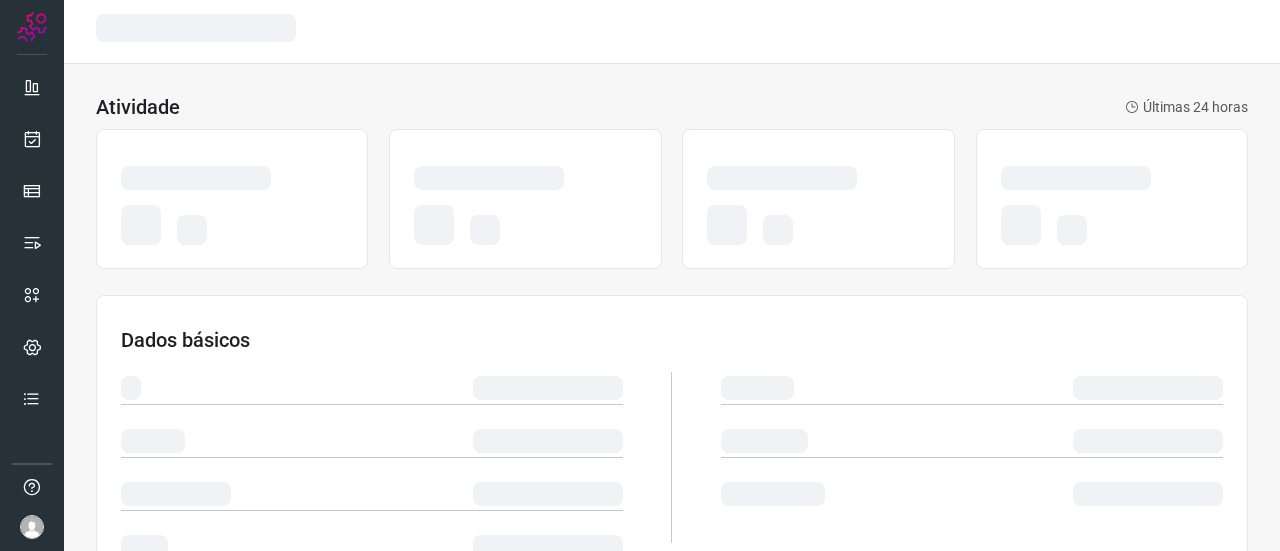 scroll, scrollTop: 0, scrollLeft: 0, axis: both 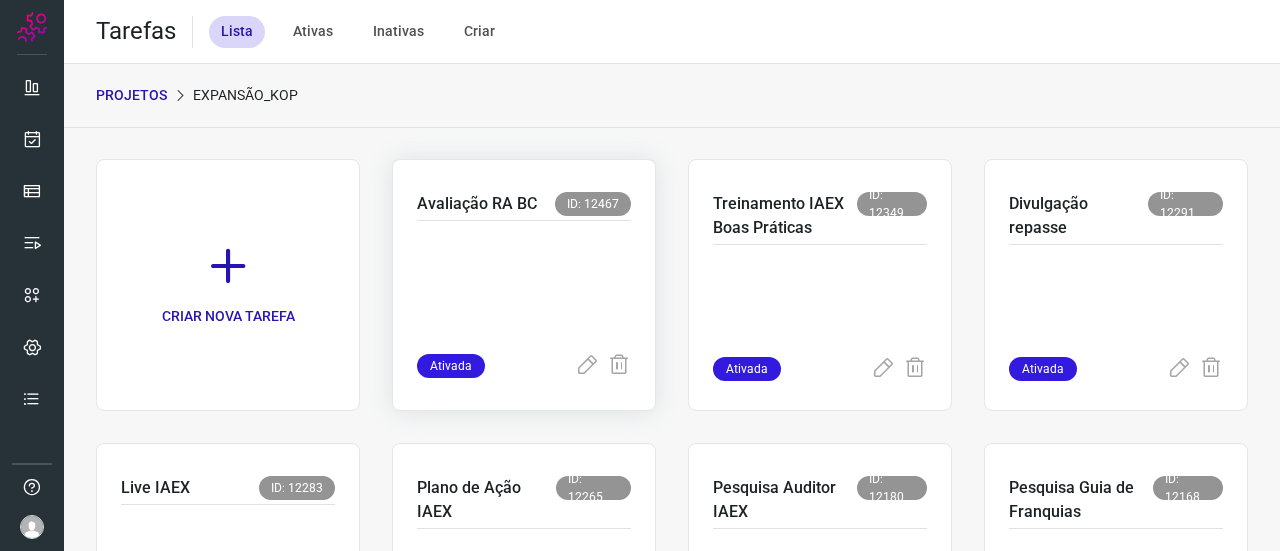 click on "Avaliação RA BC" at bounding box center [477, 204] 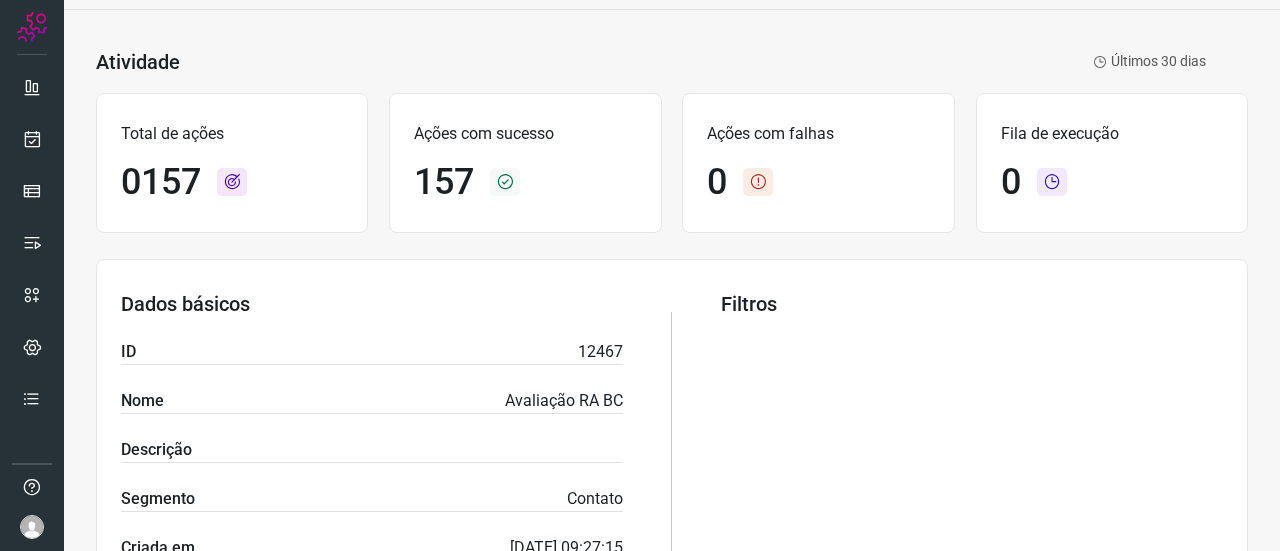 scroll, scrollTop: 0, scrollLeft: 0, axis: both 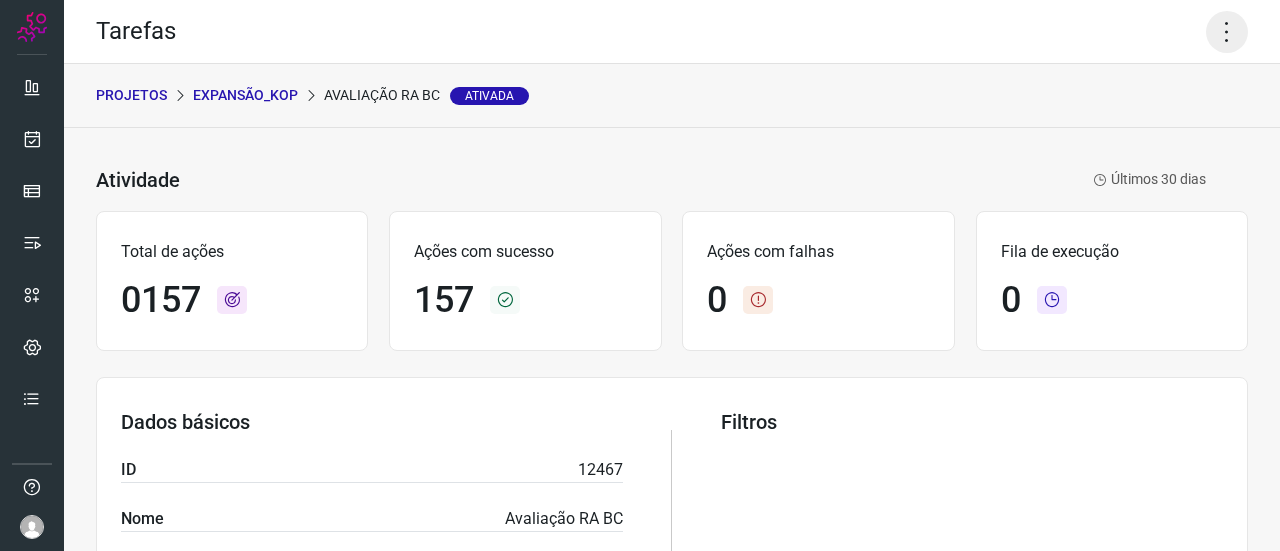 click 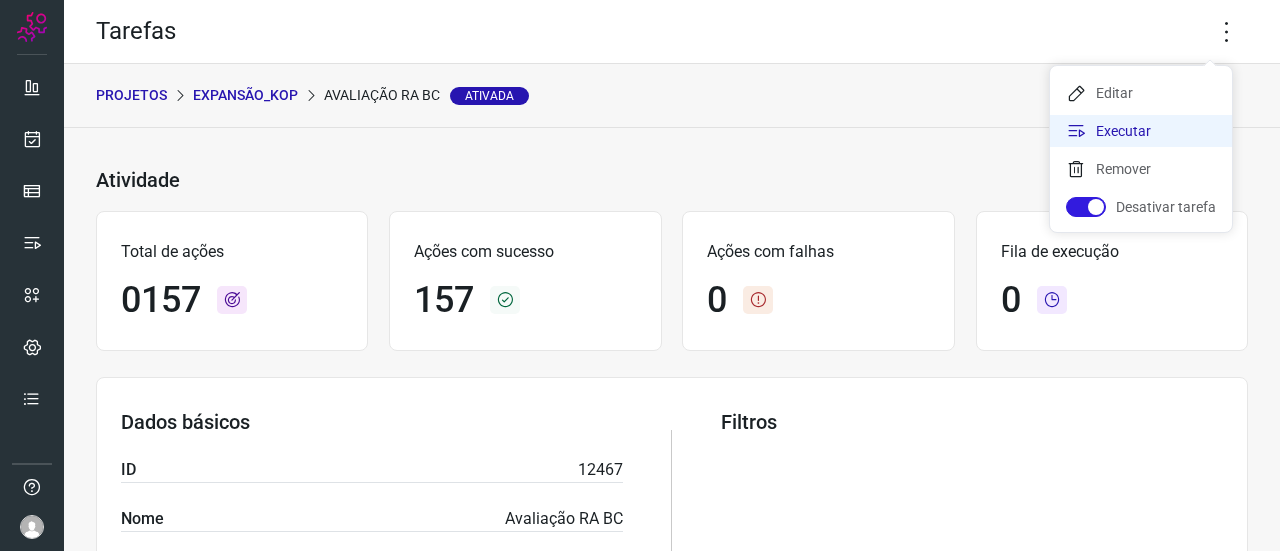 click on "Executar" 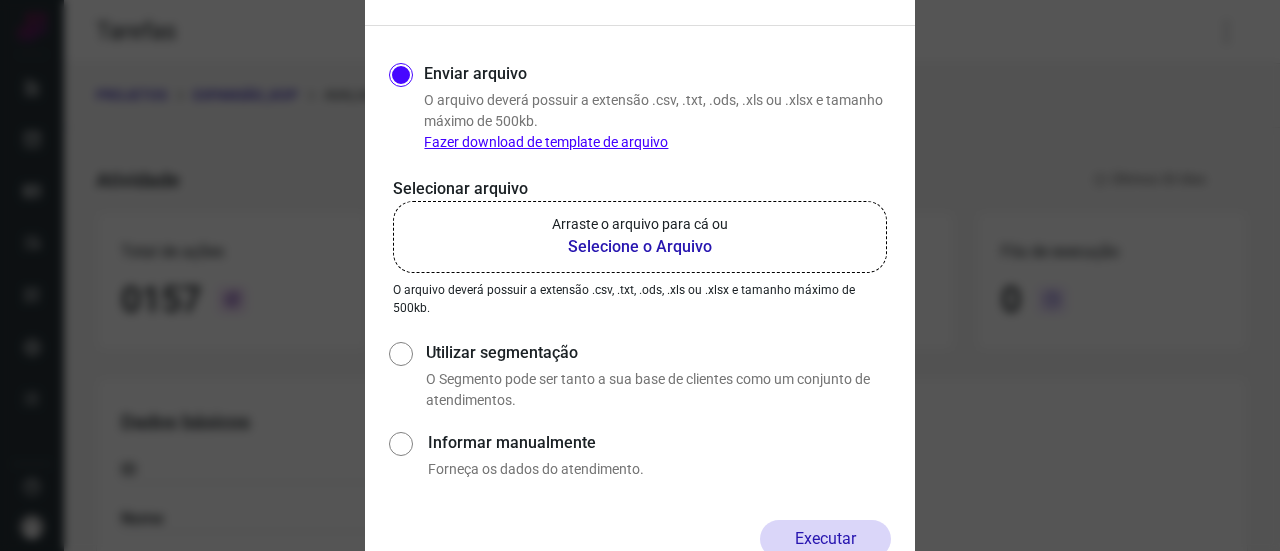 click on "Selecione o Arquivo" at bounding box center (640, 247) 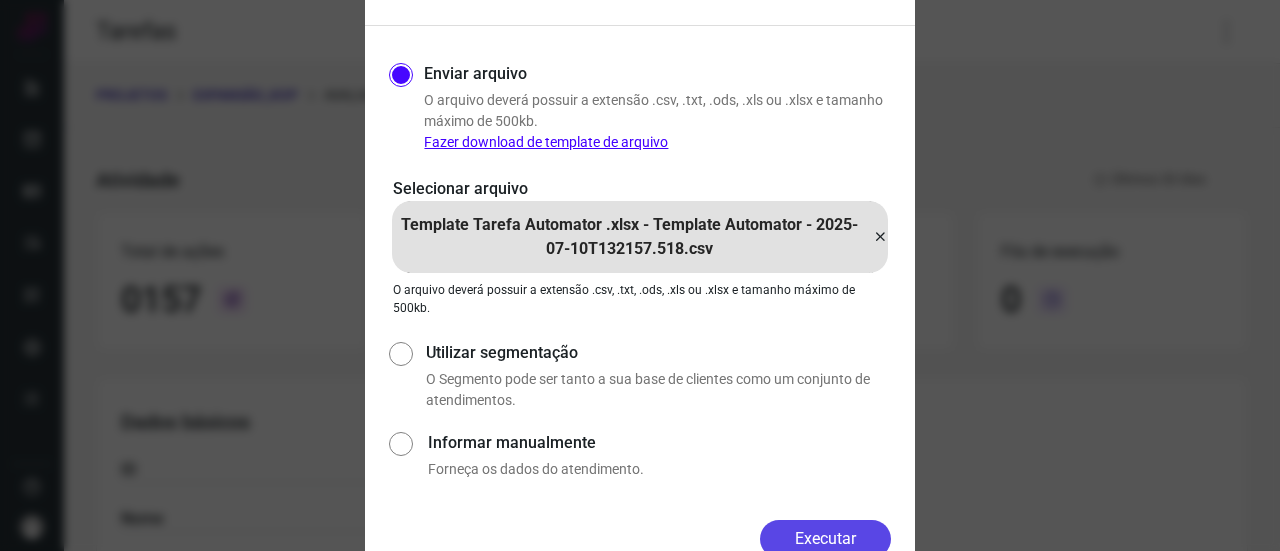 click on "Executar" at bounding box center (825, 539) 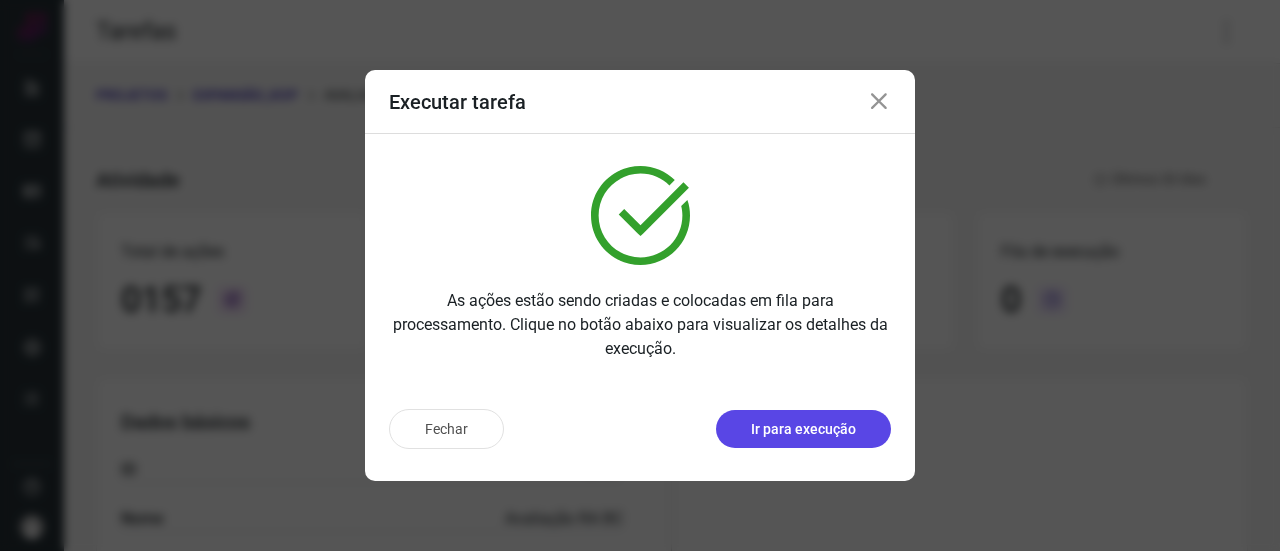 click on "Ir para execução" at bounding box center (803, 429) 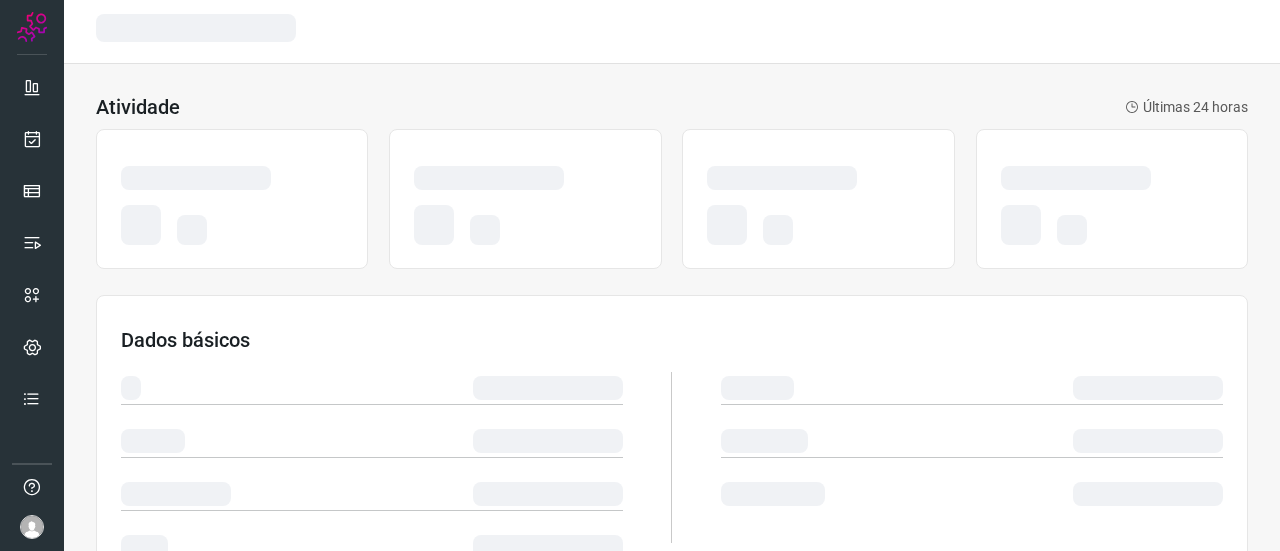 scroll, scrollTop: 0, scrollLeft: 0, axis: both 